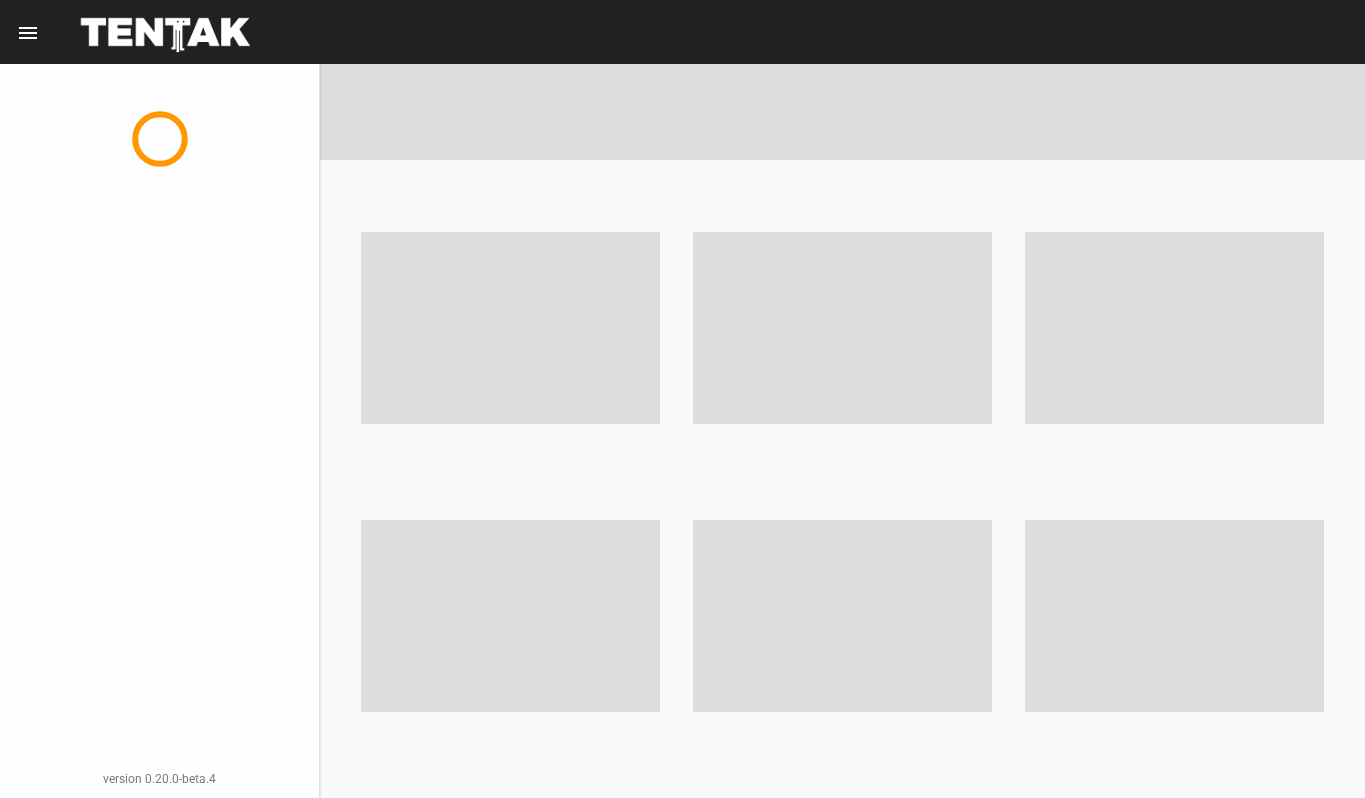 scroll, scrollTop: 0, scrollLeft: 0, axis: both 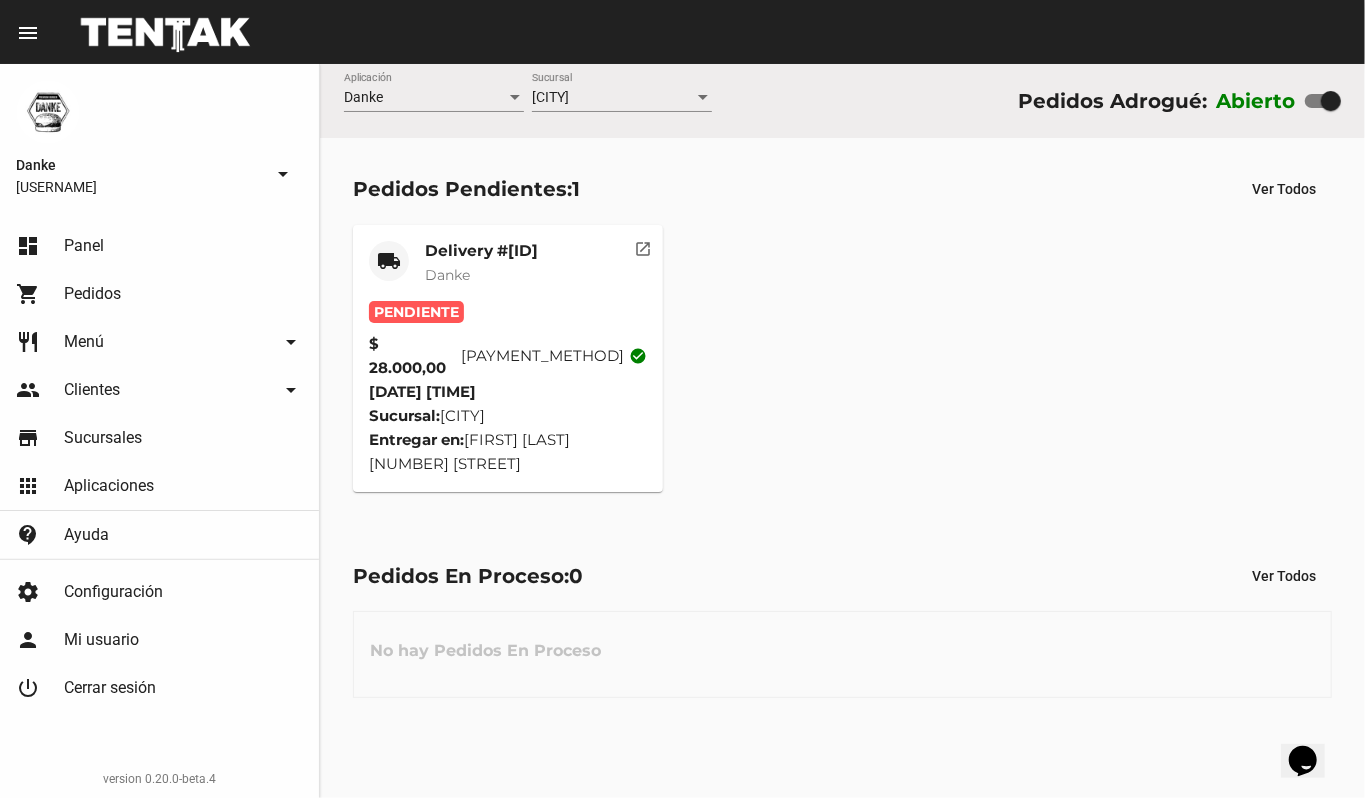 click on "Delivery #657151D3" at bounding box center [481, 251] 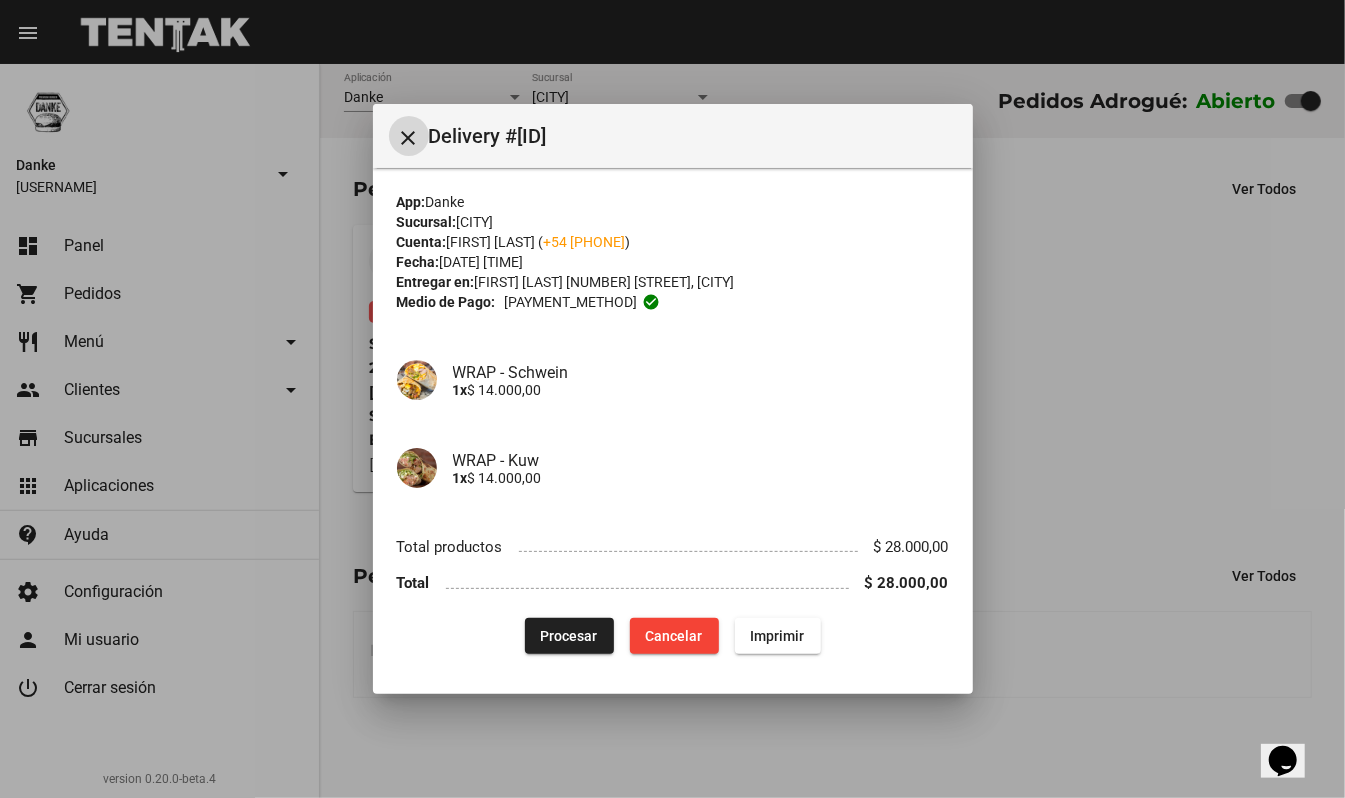 type 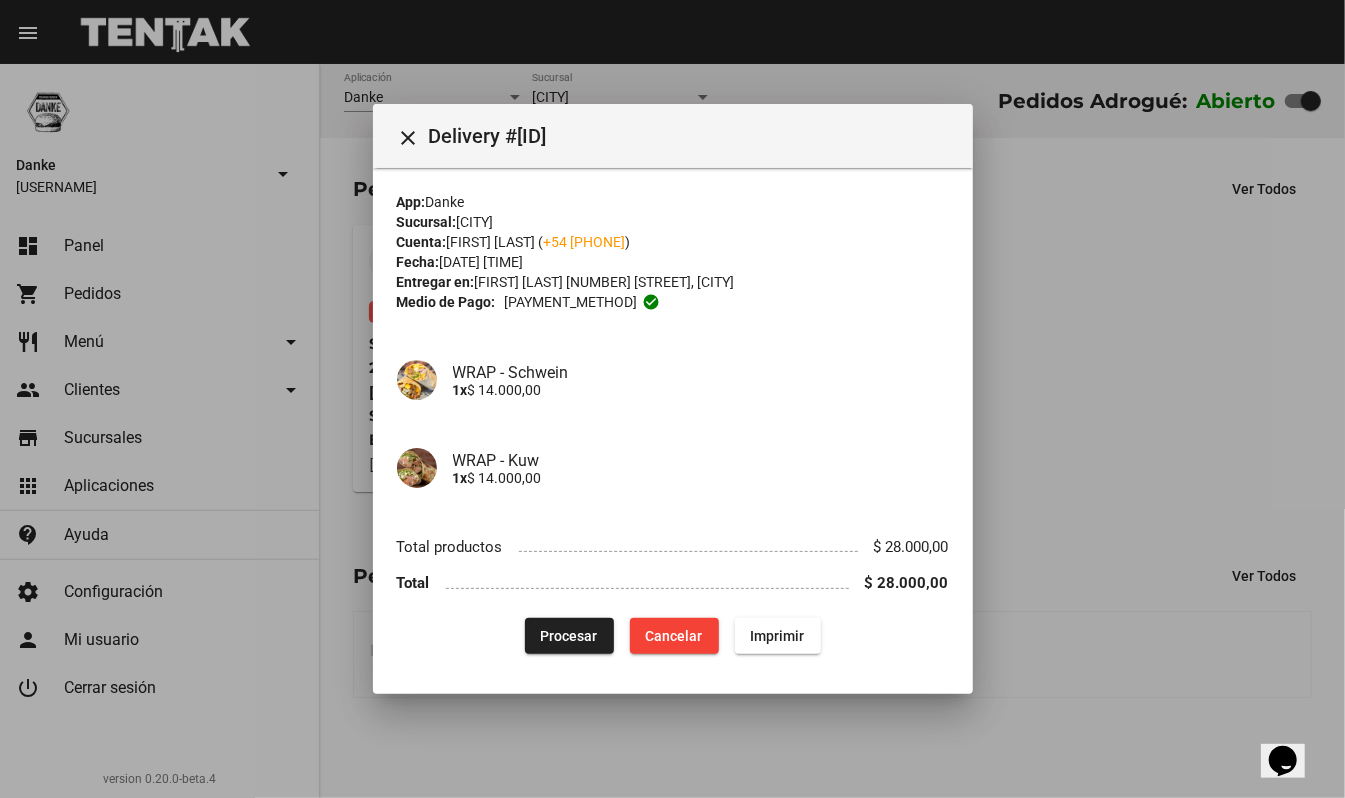 click on "Procesar" at bounding box center (569, 636) 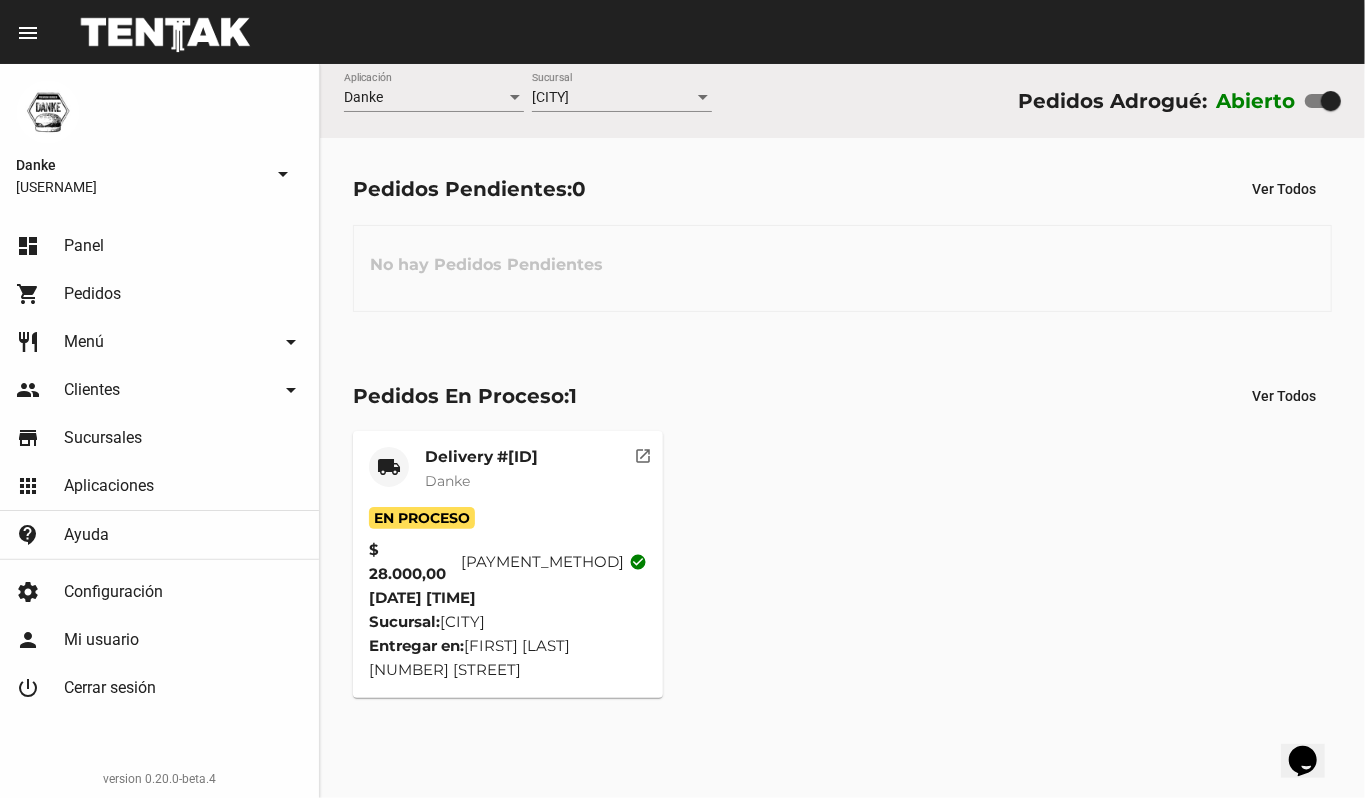 click on "local_shipping Delivery #657151D3 Danke En Proceso $ 28.000,00 Tarjeta debvisa check_circle 5/7/25 13:28 Sucursal:  Adrogué  Entregar en:  Tomás Nother 1162 Planta Alta  open_in_new" at bounding box center [842, 216] 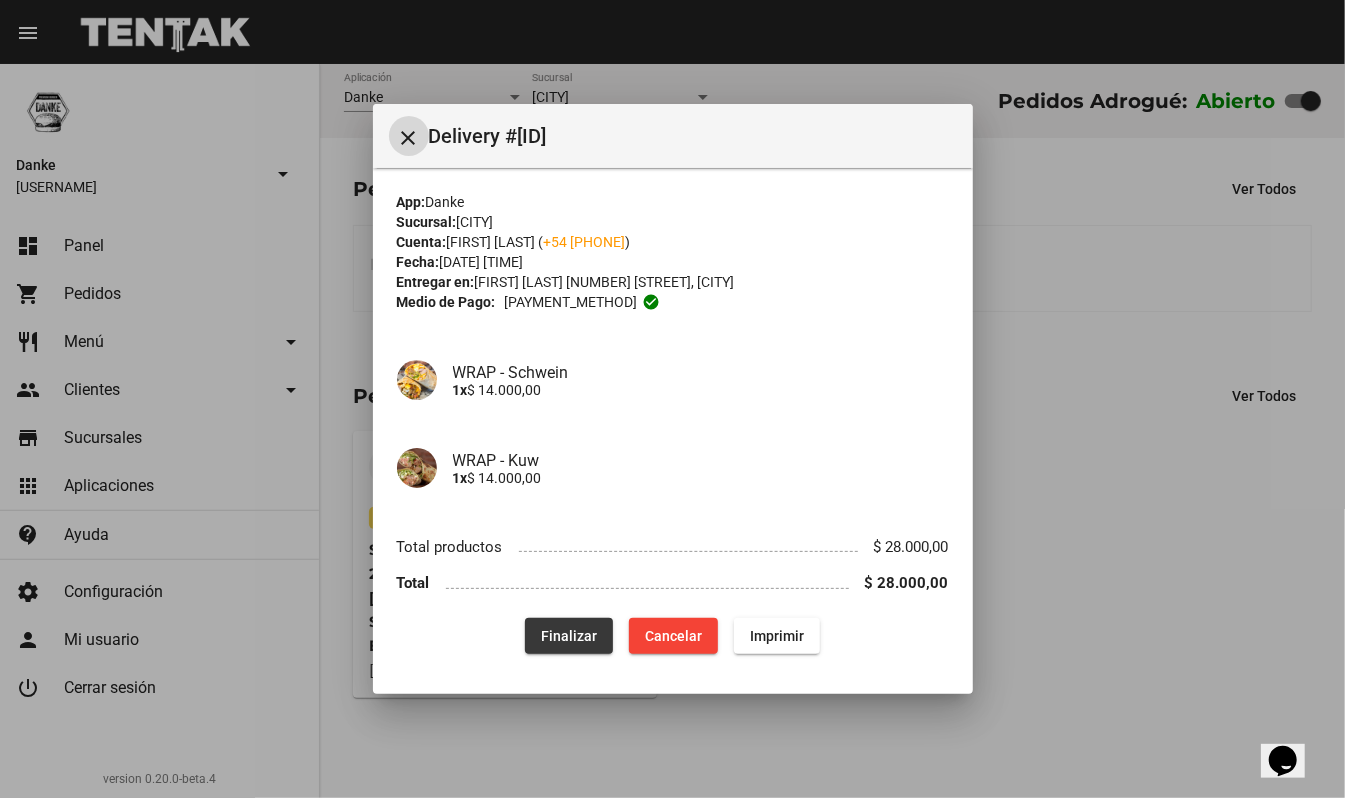click on "Finalizar" at bounding box center [569, 636] 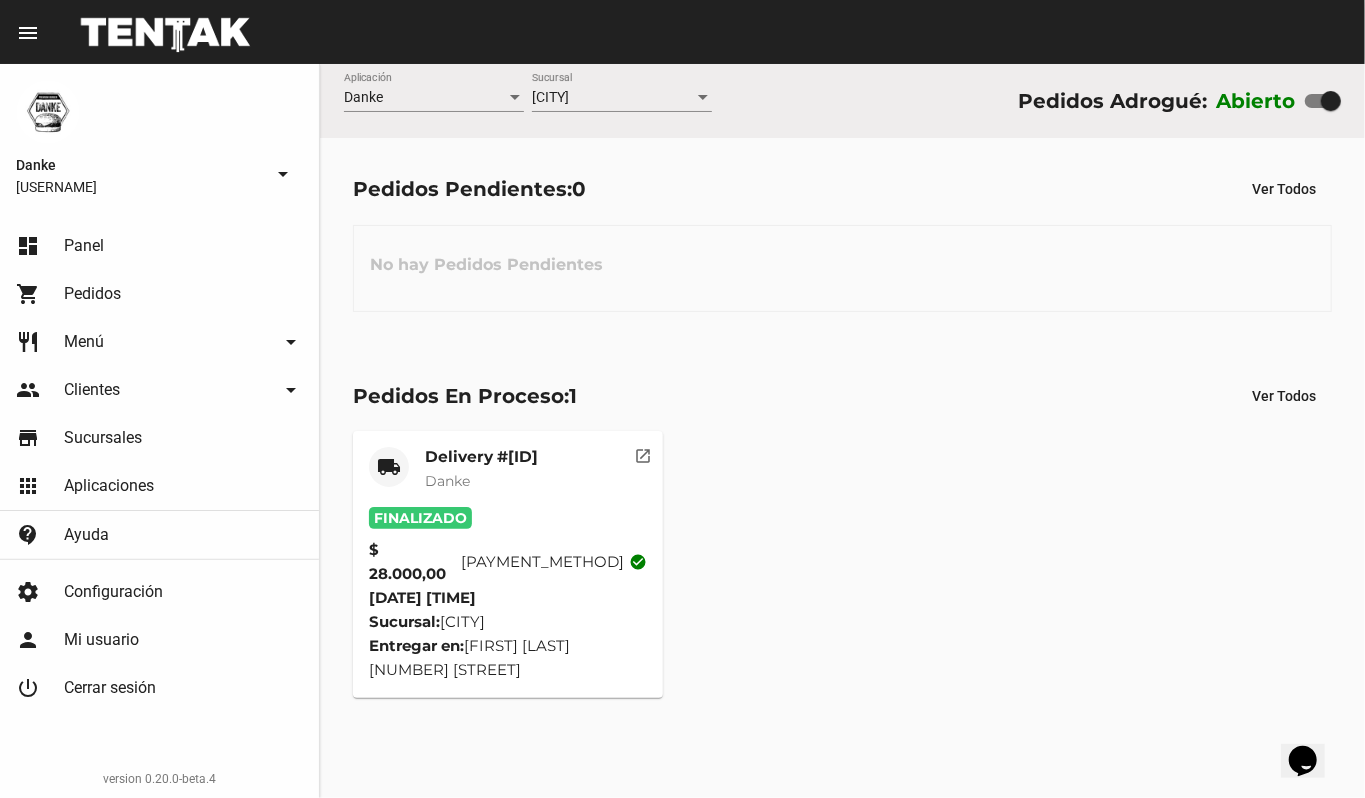 click on "Delivery #657151D3" at bounding box center (481, 457) 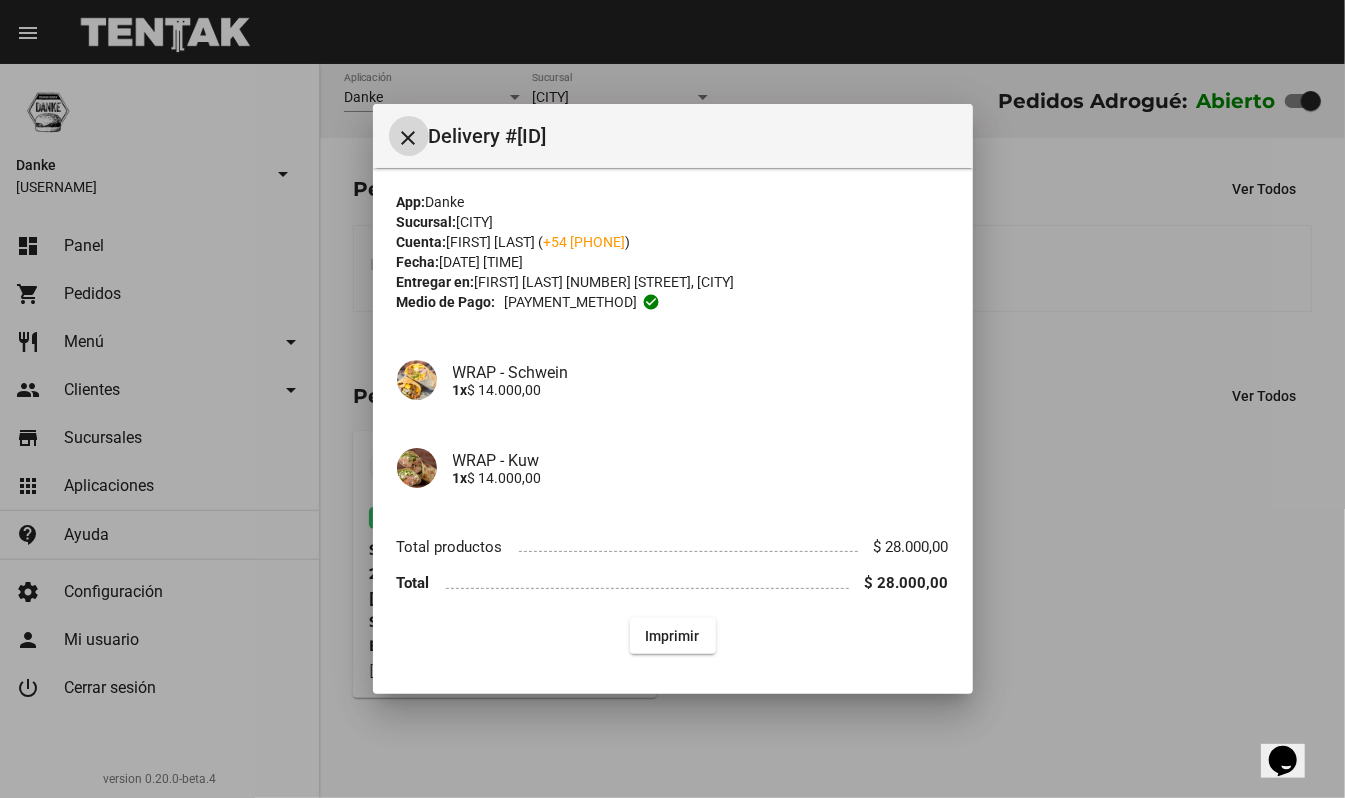 click at bounding box center [672, 399] 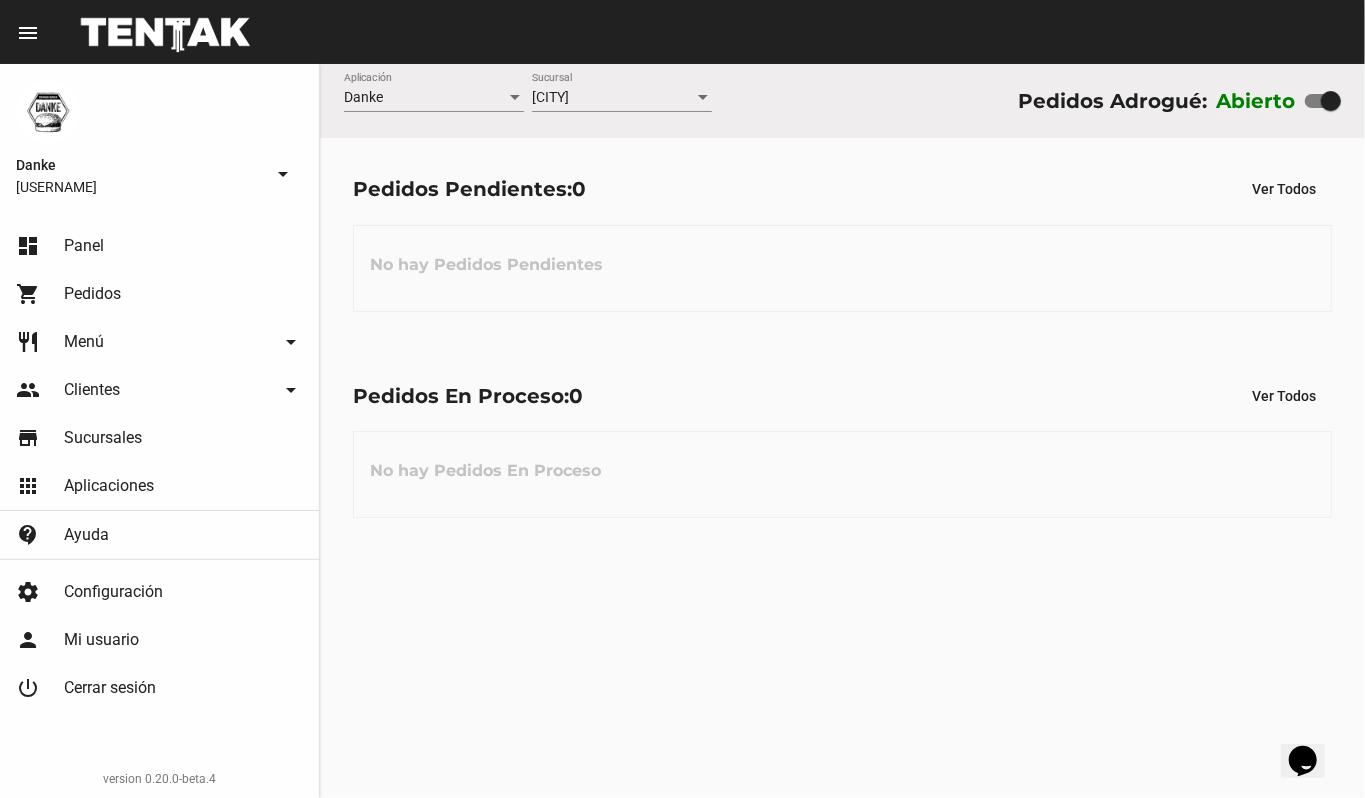 click on "No hay Pedidos Pendientes" at bounding box center (842, 268) 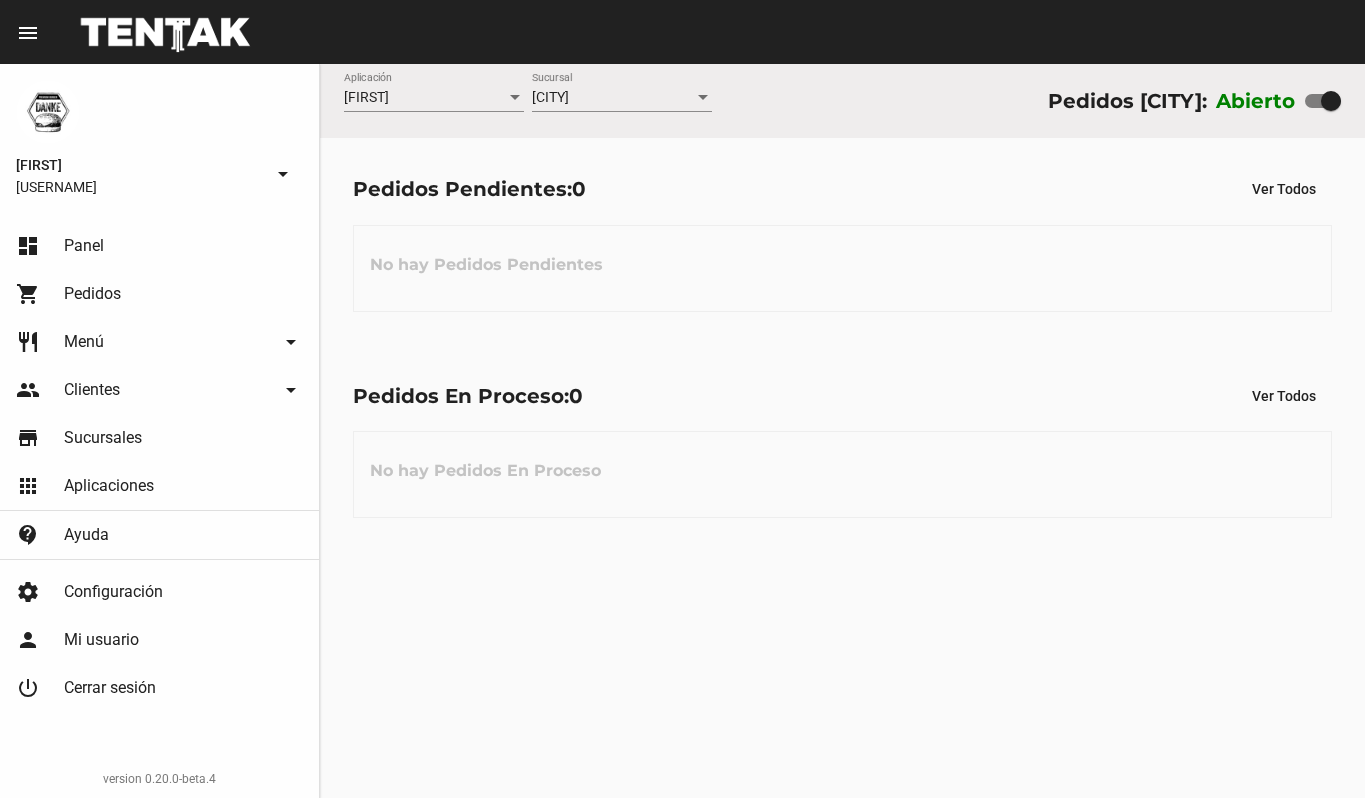 scroll, scrollTop: 0, scrollLeft: 0, axis: both 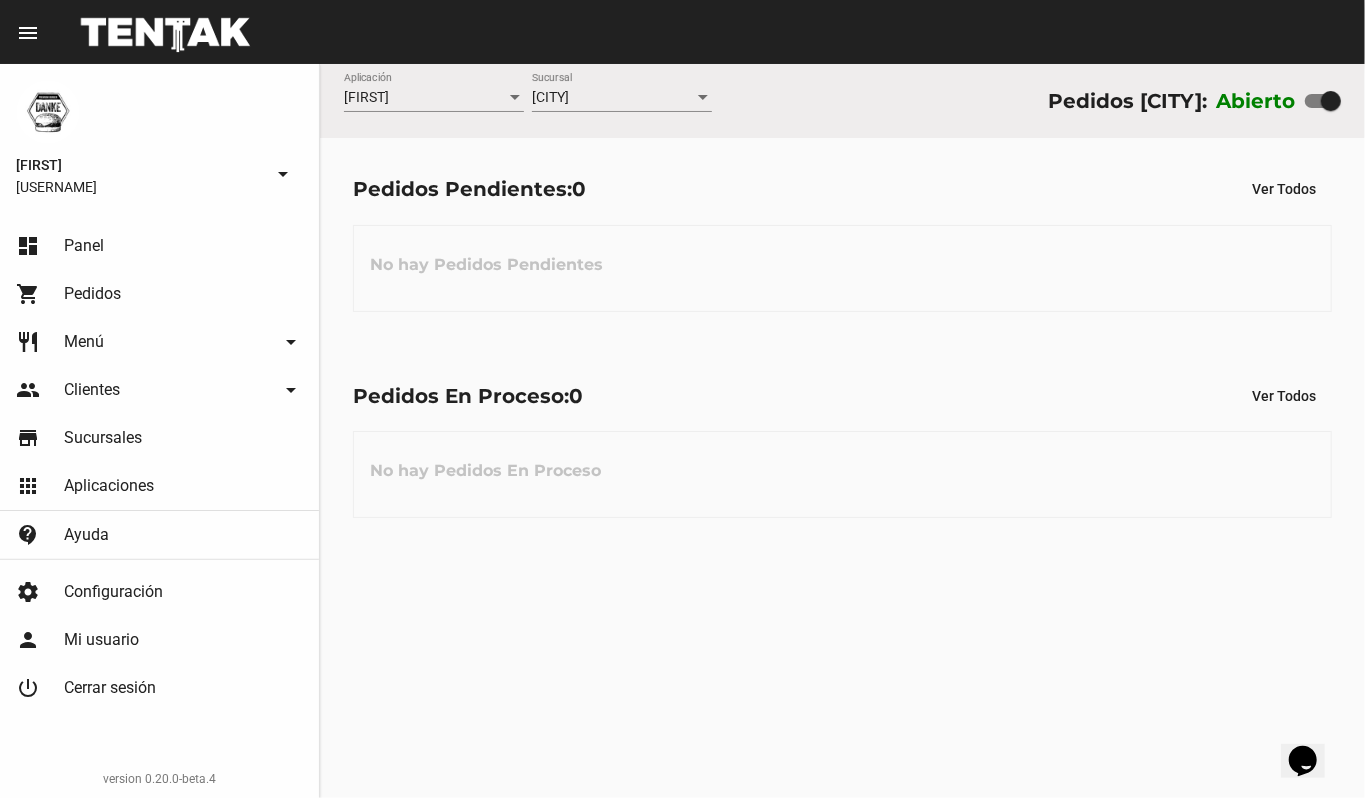 click on "No hay Pedidos Pendientes" at bounding box center (842, 268) 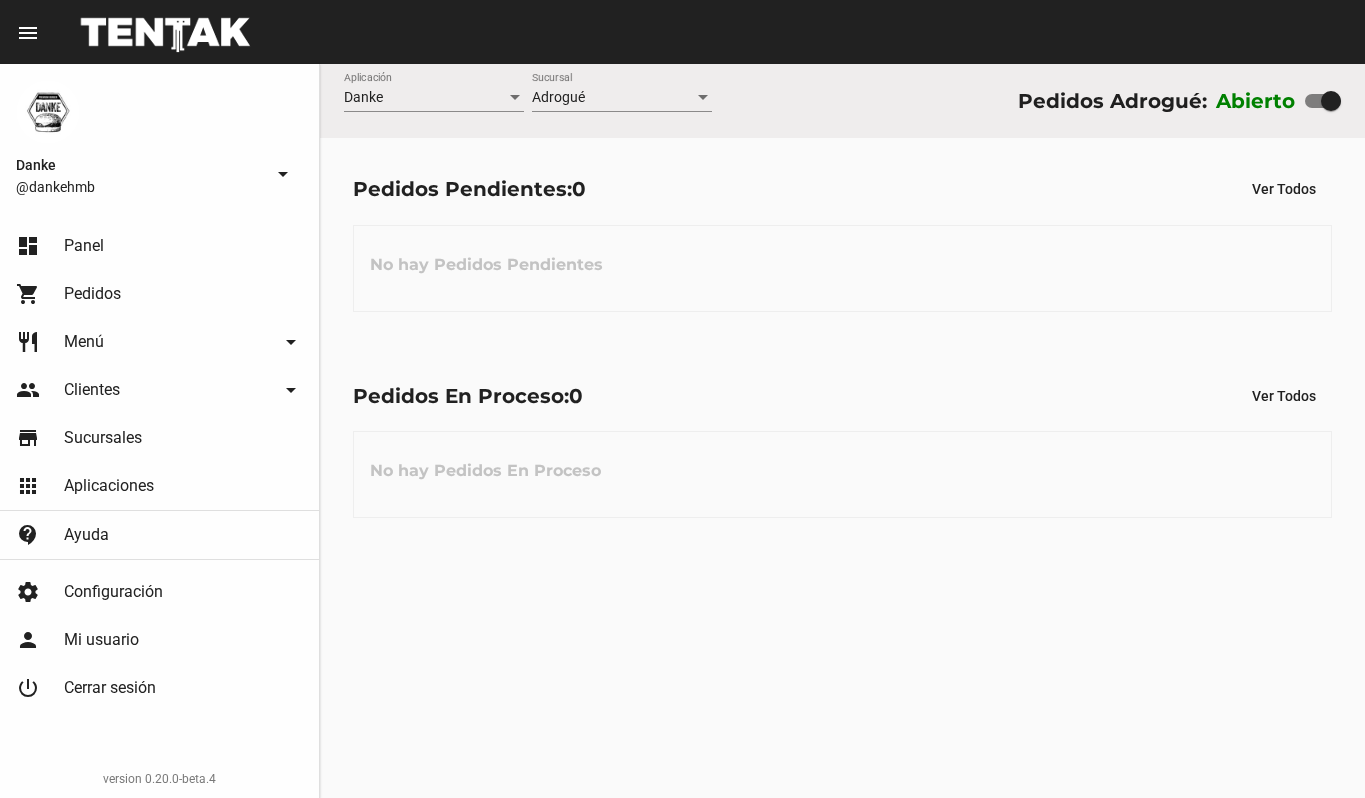 scroll, scrollTop: 0, scrollLeft: 0, axis: both 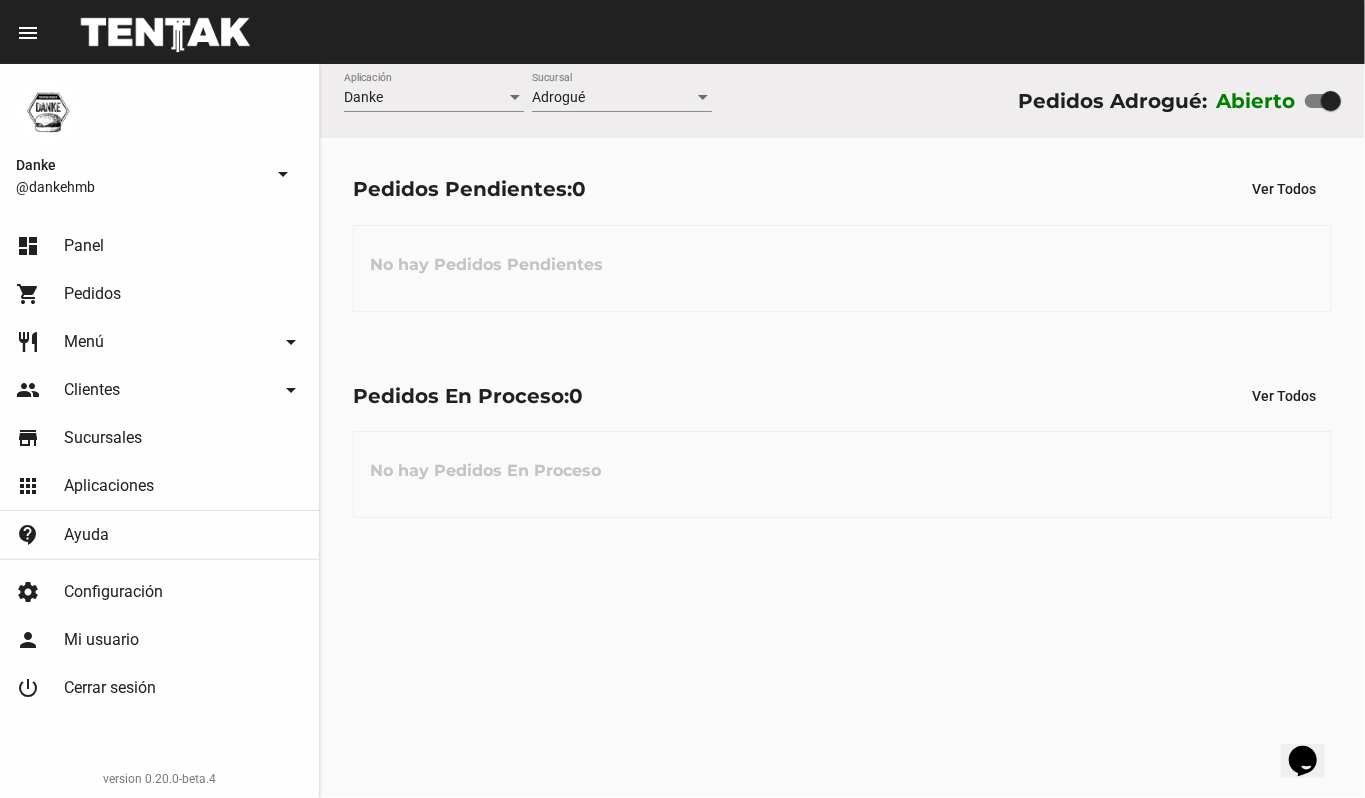 click on "No hay Pedidos En Proceso" at bounding box center (486, 265) 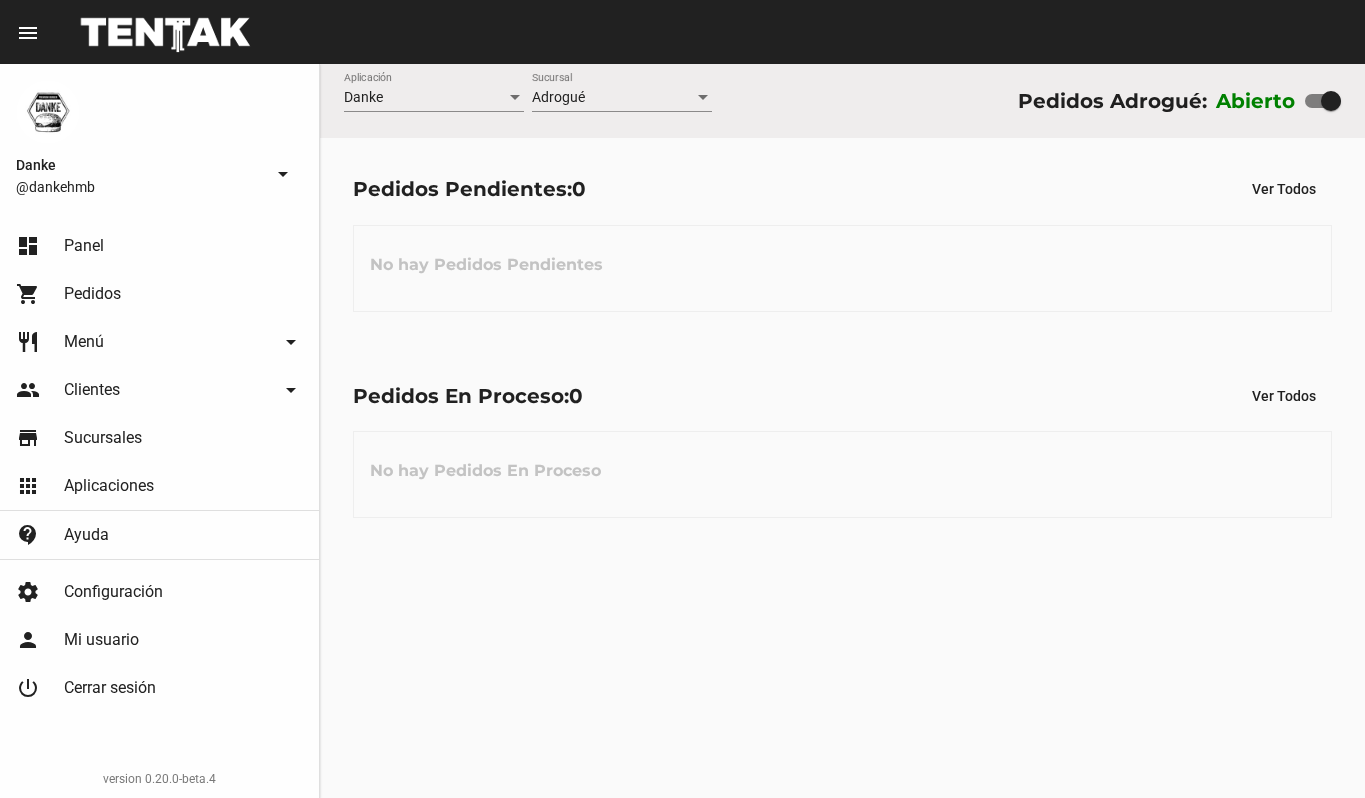 scroll, scrollTop: 0, scrollLeft: 0, axis: both 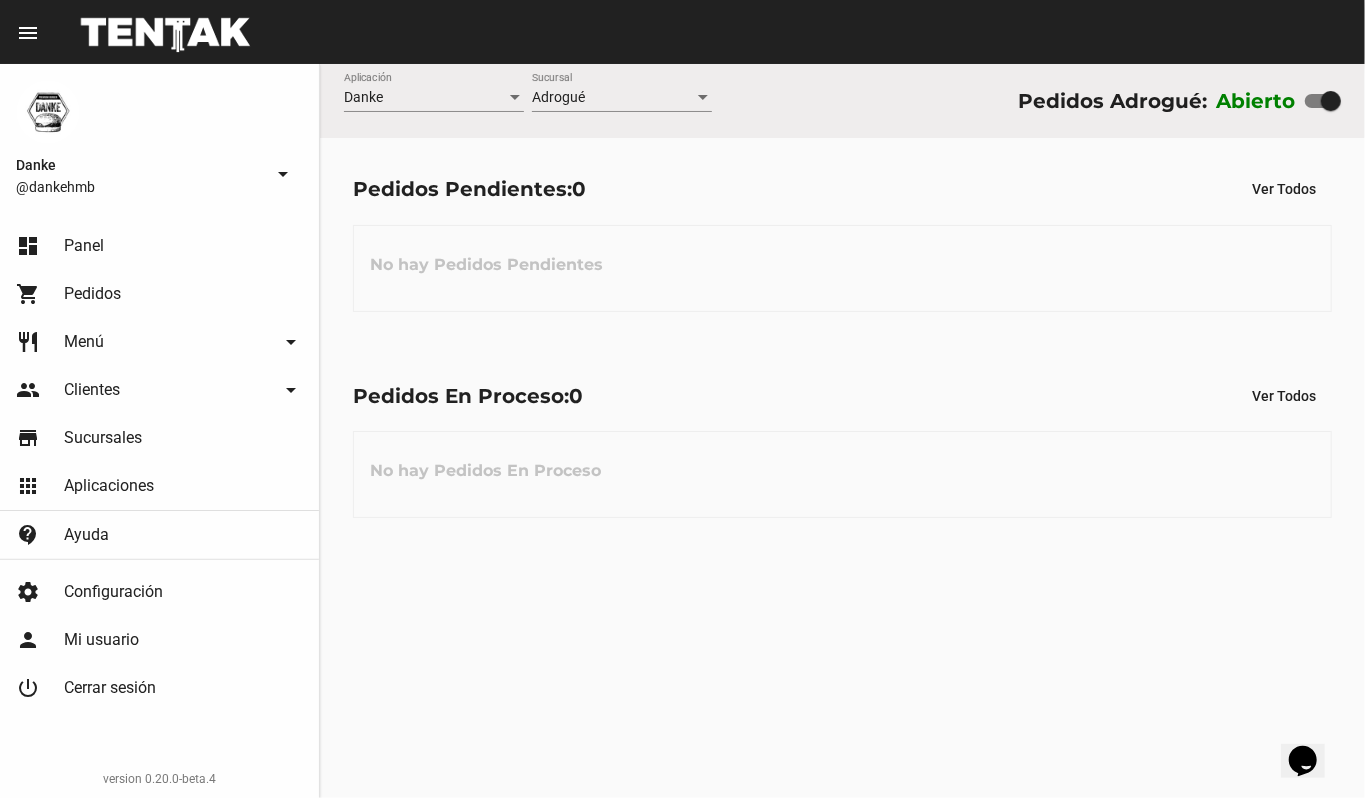 click on "No hay Pedidos En Proceso" at bounding box center [486, 265] 